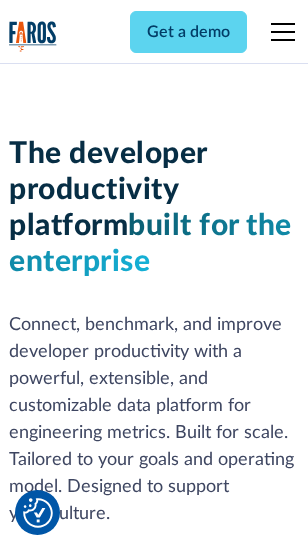 scroll, scrollTop: 301, scrollLeft: 0, axis: vertical 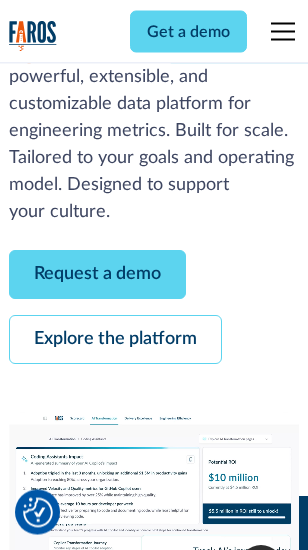 click on "Request a demo" at bounding box center (97, 275) 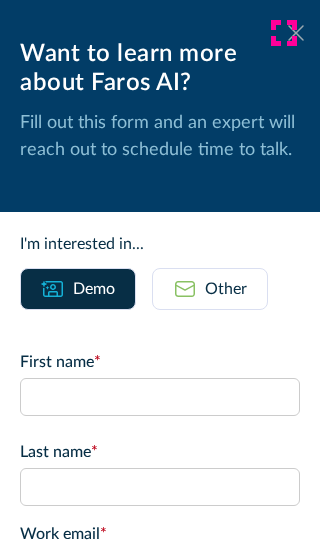 click 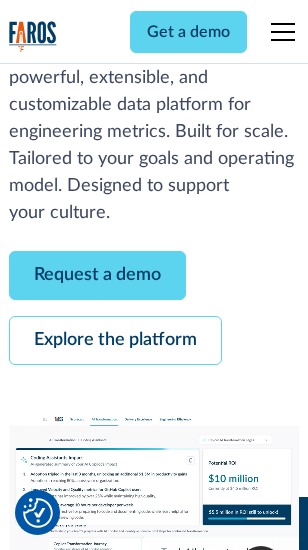 scroll, scrollTop: 366, scrollLeft: 0, axis: vertical 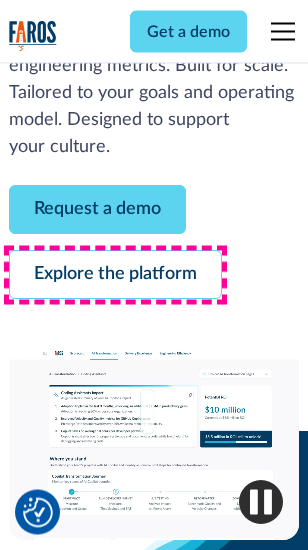 click on "Explore the platform" at bounding box center [115, 275] 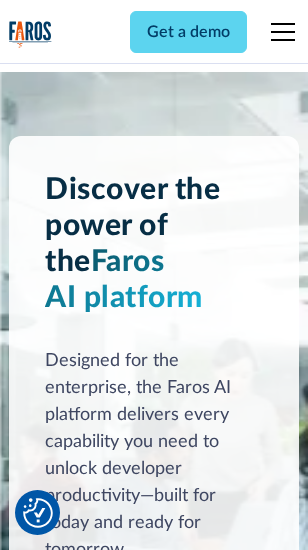 scroll, scrollTop: 15242, scrollLeft: 0, axis: vertical 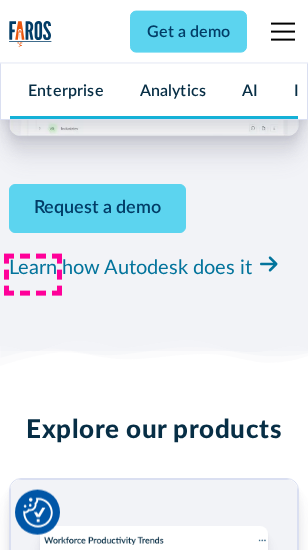 click on "Pricing" at bounding box center [33, 2488] 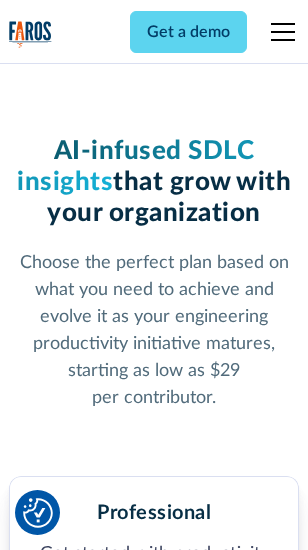 scroll, scrollTop: 3178, scrollLeft: 0, axis: vertical 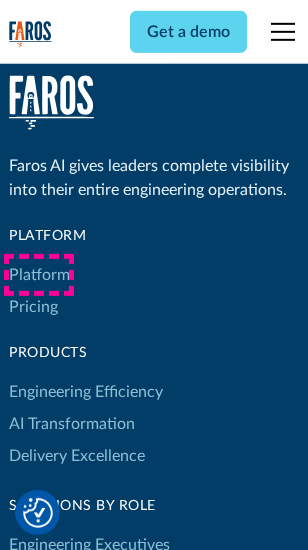 click on "Platform" at bounding box center [39, 275] 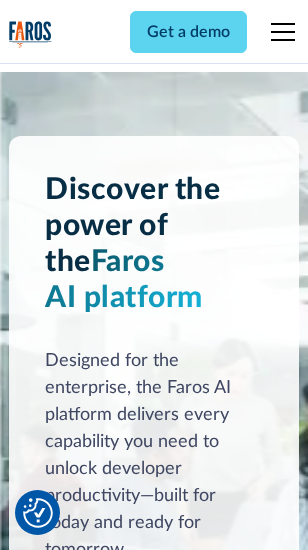 scroll, scrollTop: 15884, scrollLeft: 0, axis: vertical 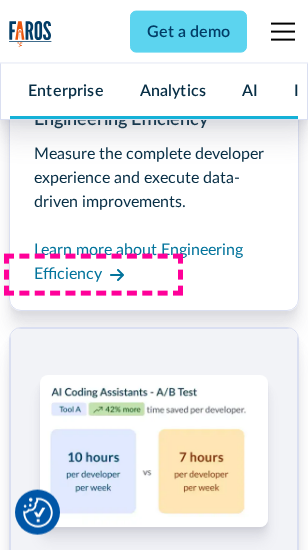 click on "Coding Assistant Impact" at bounding box center [94, 2457] 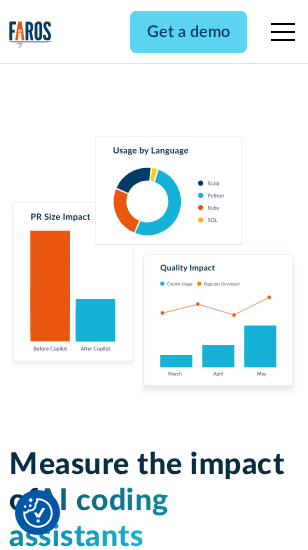 scroll, scrollTop: 12559, scrollLeft: 0, axis: vertical 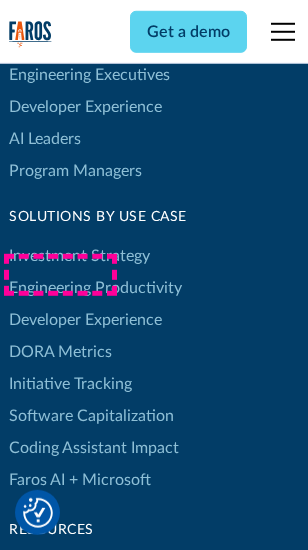 click on "DORA Metrics" at bounding box center [60, 352] 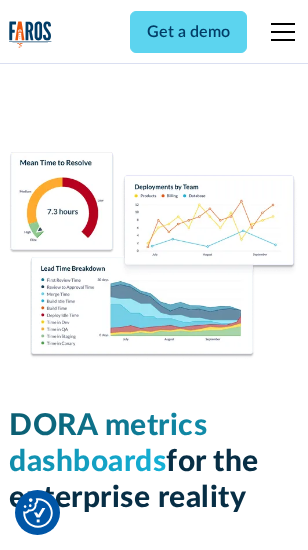 scroll, scrollTop: 8862, scrollLeft: 0, axis: vertical 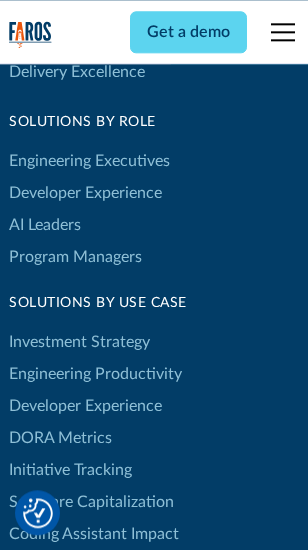 click on "Blog" at bounding box center (24, 655) 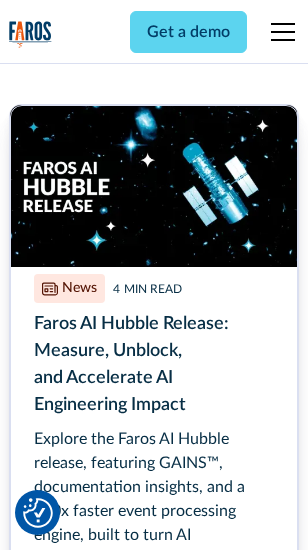 scroll, scrollTop: 9045, scrollLeft: 0, axis: vertical 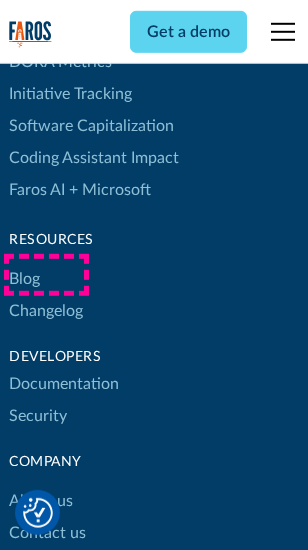 click on "Changelog" at bounding box center (46, 311) 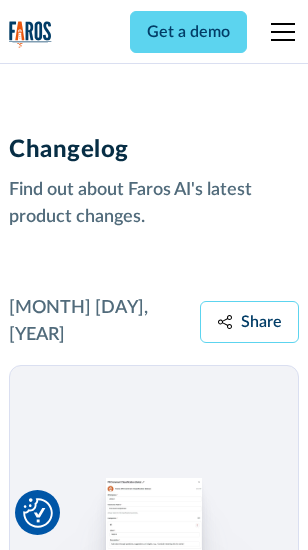 scroll, scrollTop: 24531, scrollLeft: 0, axis: vertical 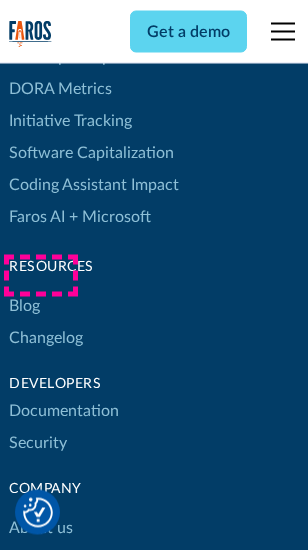 click on "About us" at bounding box center (41, 529) 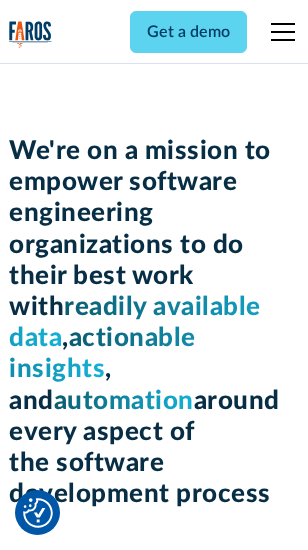scroll, scrollTop: 6924, scrollLeft: 0, axis: vertical 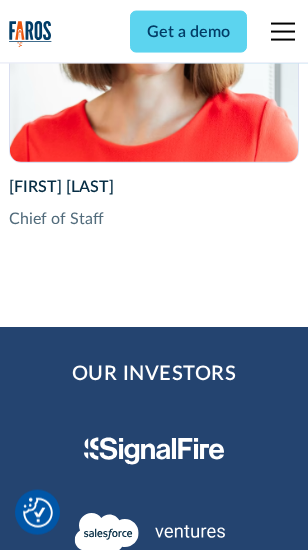 click on "Contact us" at bounding box center [47, 2758] 